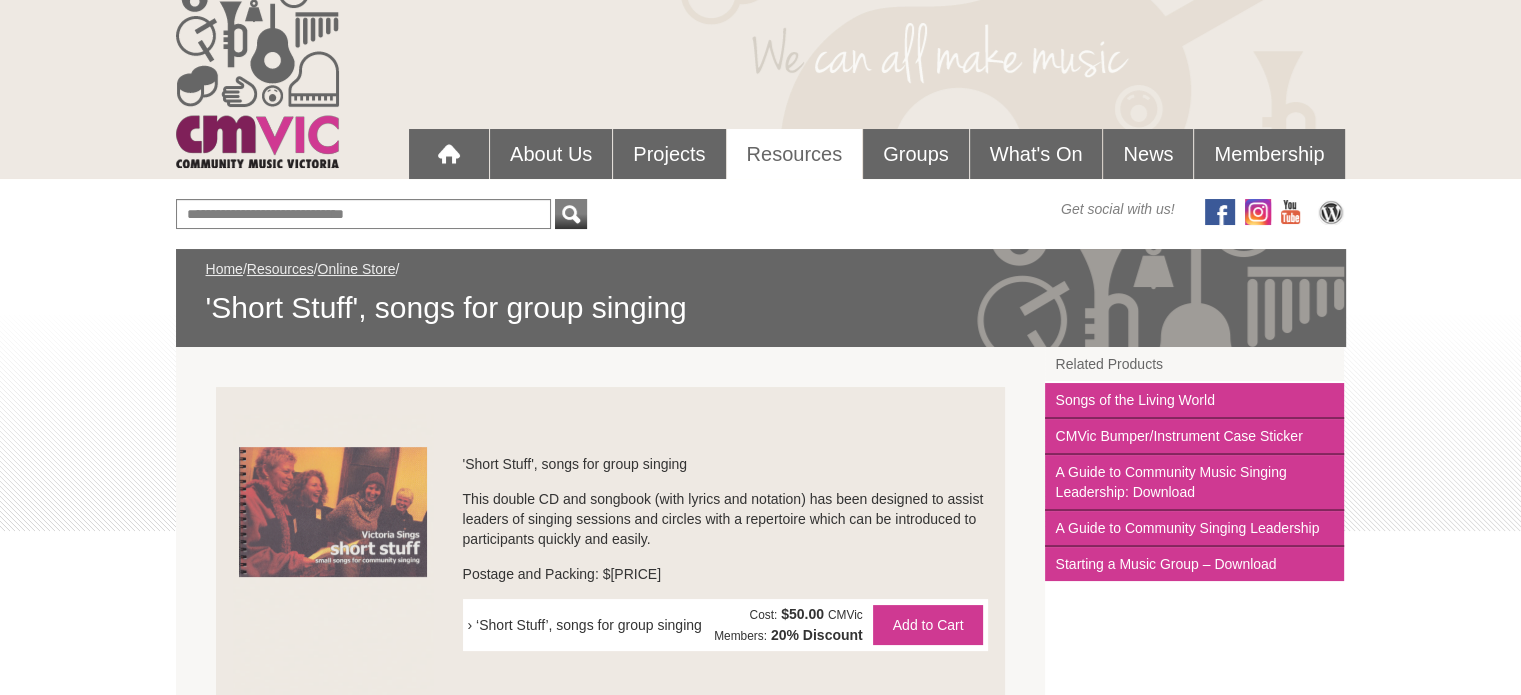 scroll, scrollTop: 100, scrollLeft: 0, axis: vertical 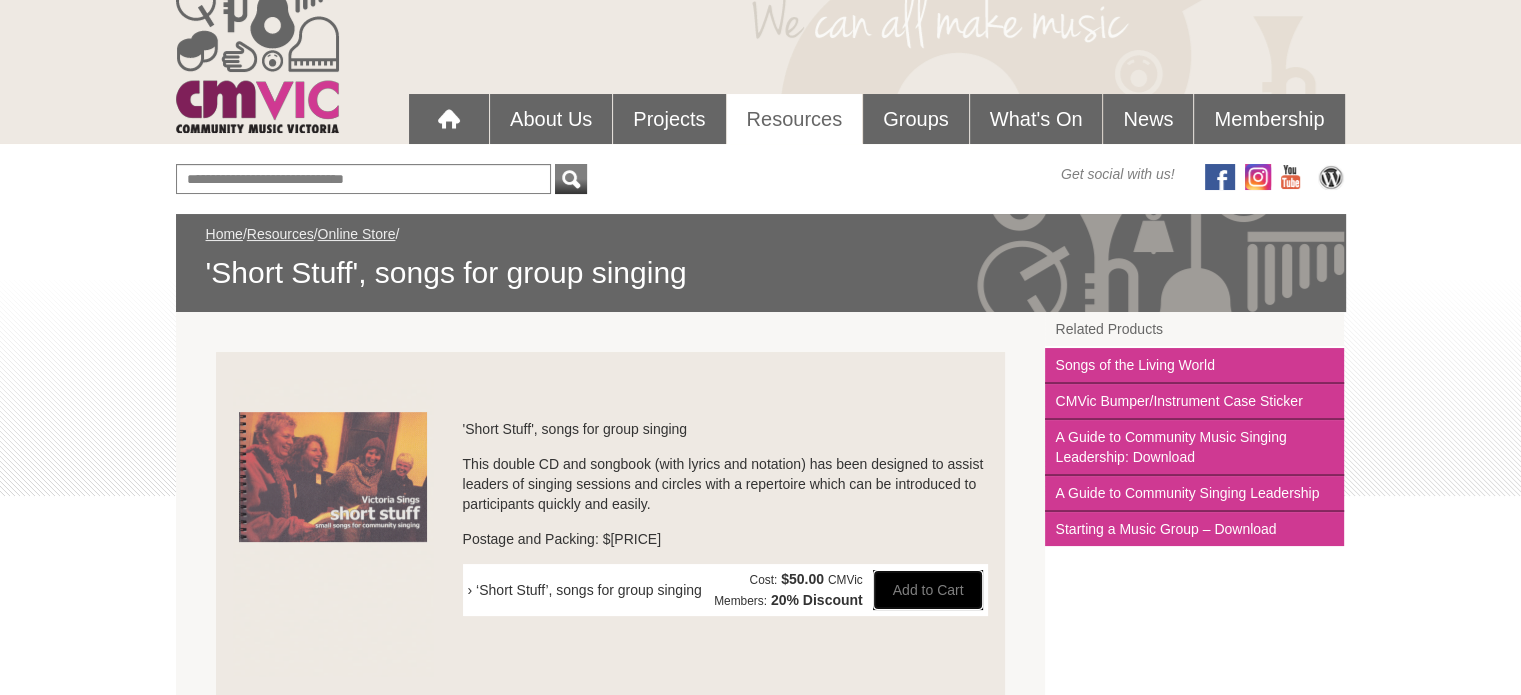 click on "Add to Cart" at bounding box center [928, 590] 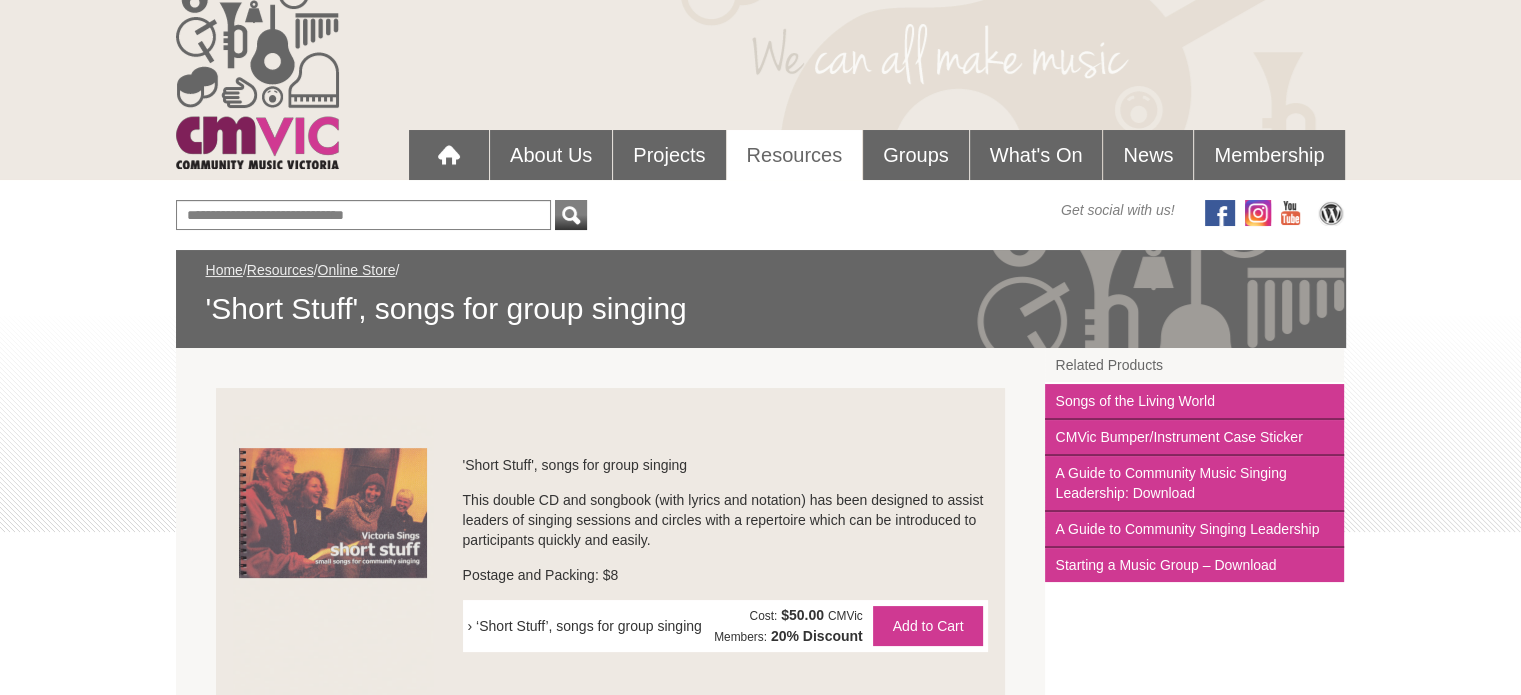 scroll, scrollTop: 0, scrollLeft: 0, axis: both 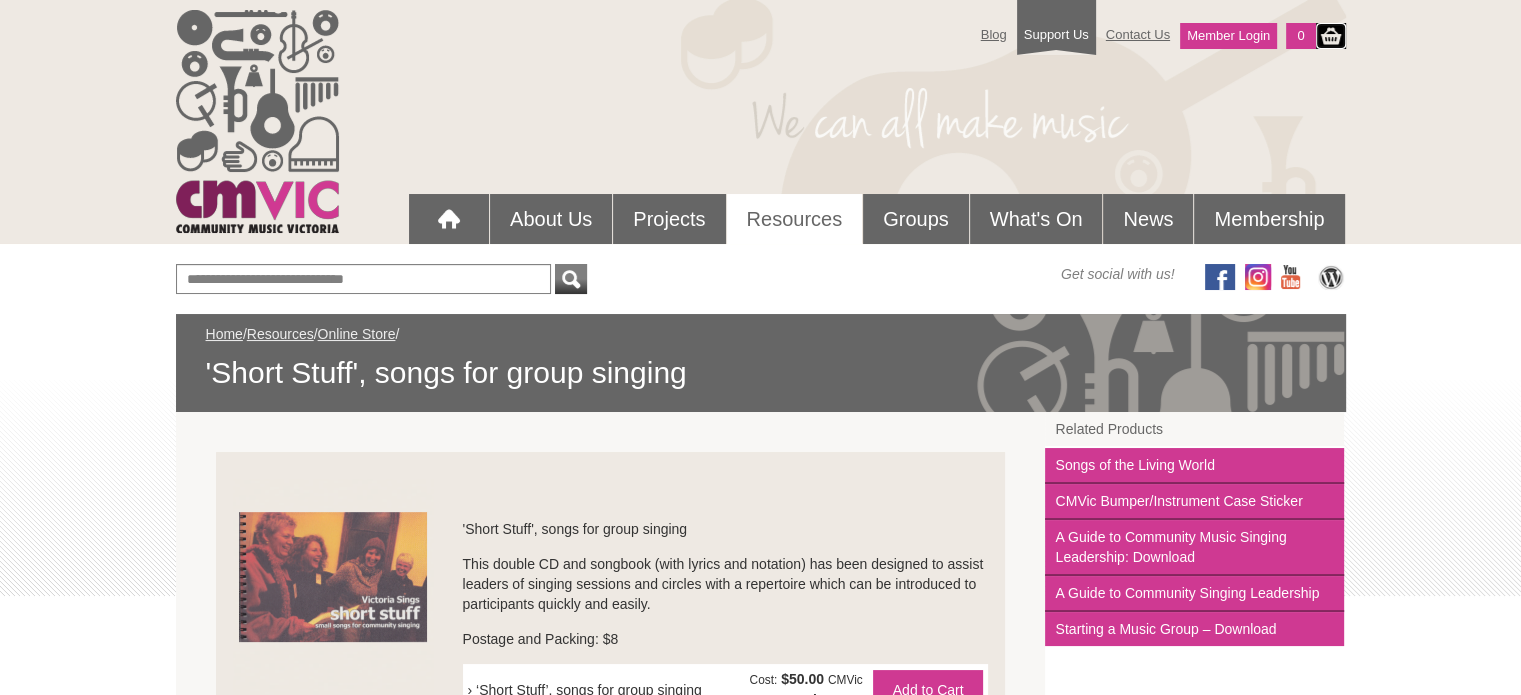click at bounding box center [1331, 36] 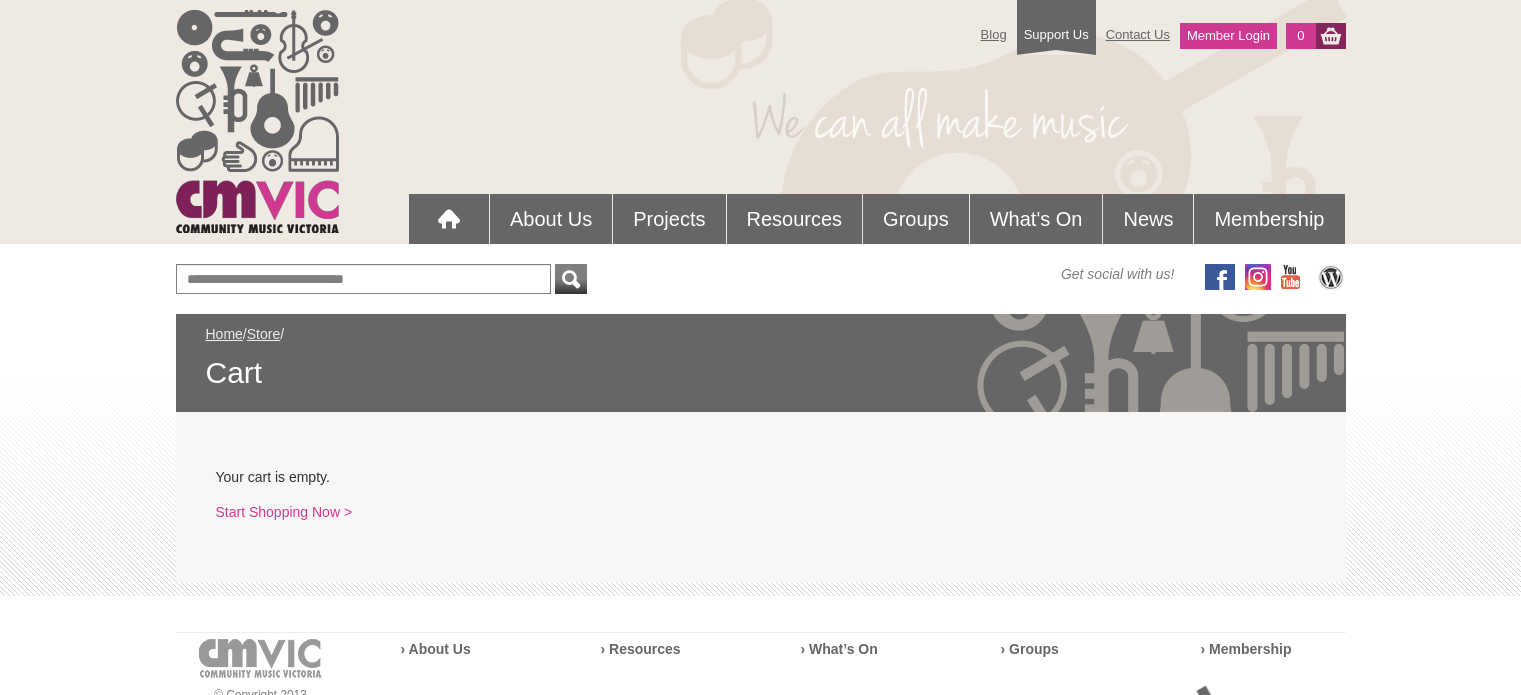 scroll, scrollTop: 0, scrollLeft: 0, axis: both 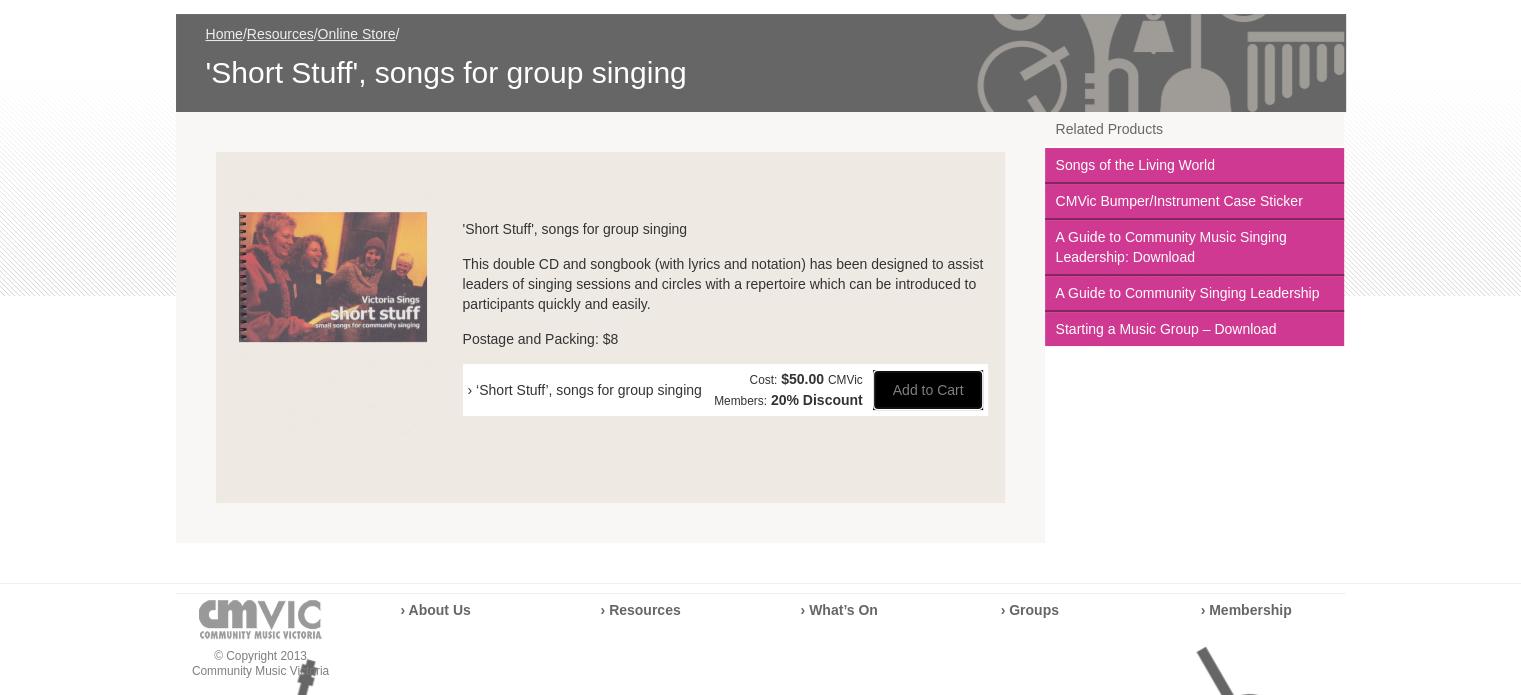 click on "Add to Cart" at bounding box center (928, 390) 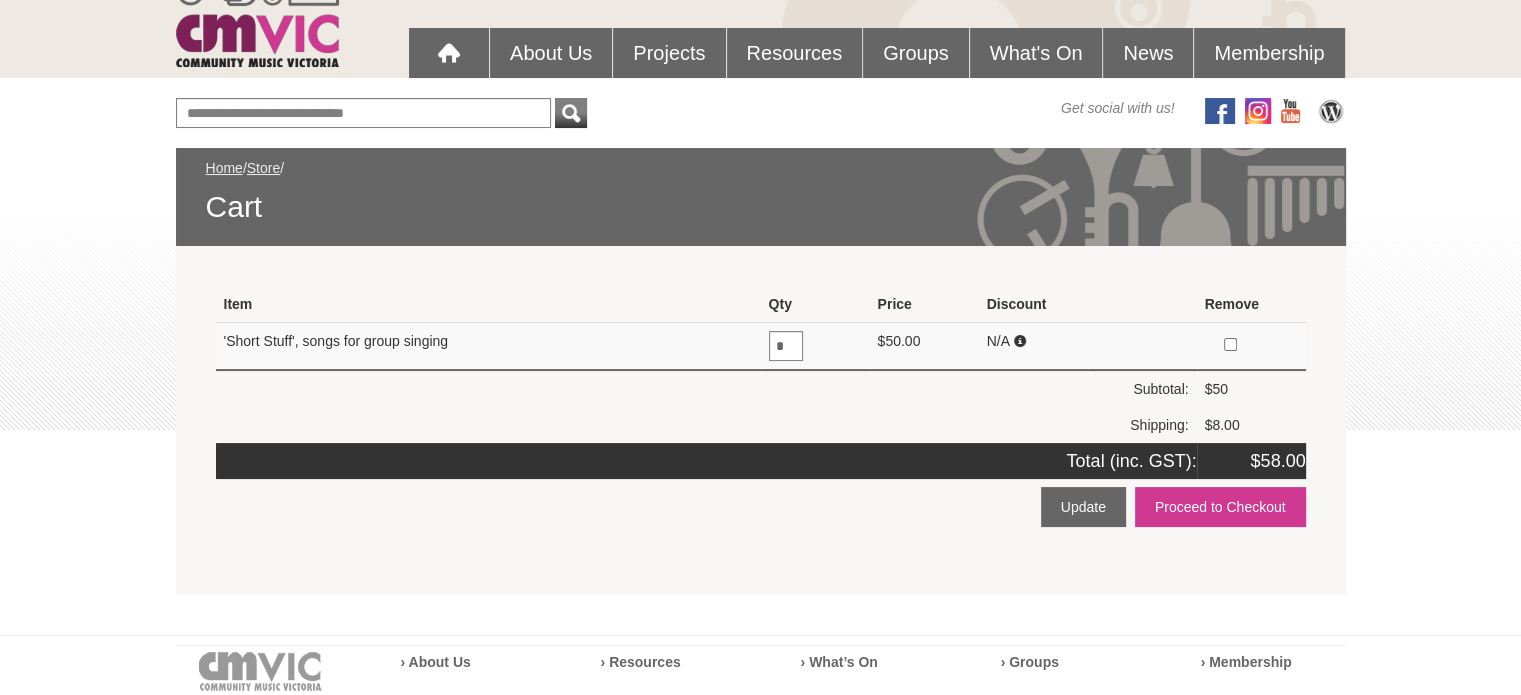 scroll, scrollTop: 200, scrollLeft: 0, axis: vertical 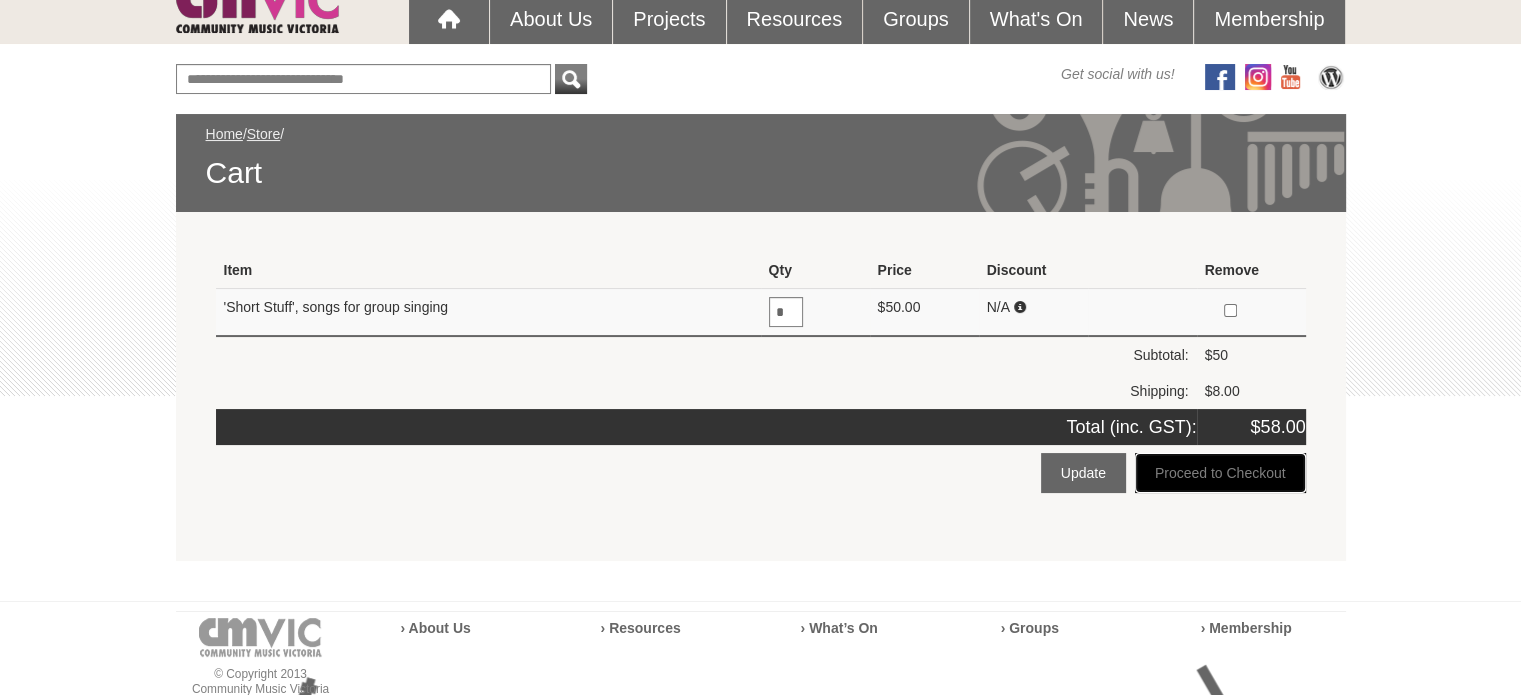 click on "Proceed to Checkout" at bounding box center [1220, 473] 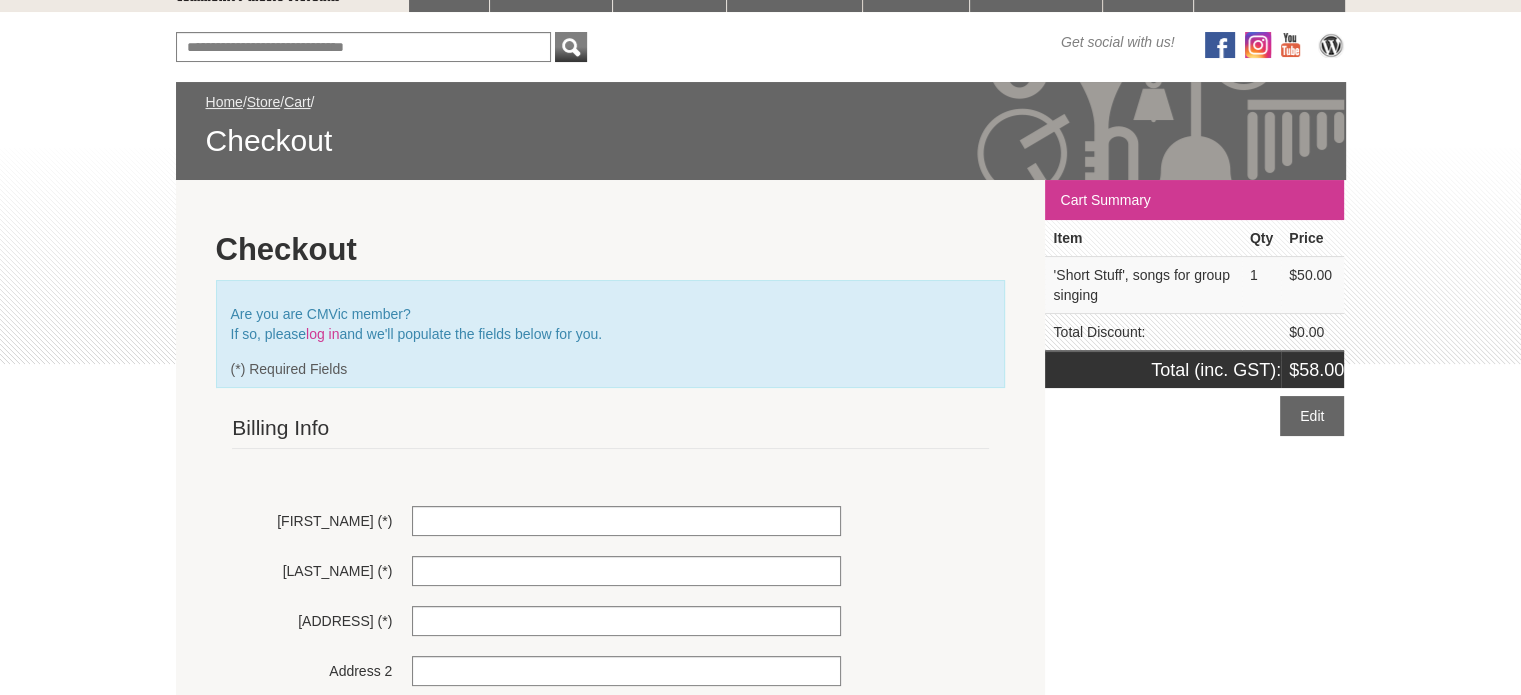 scroll, scrollTop: 300, scrollLeft: 0, axis: vertical 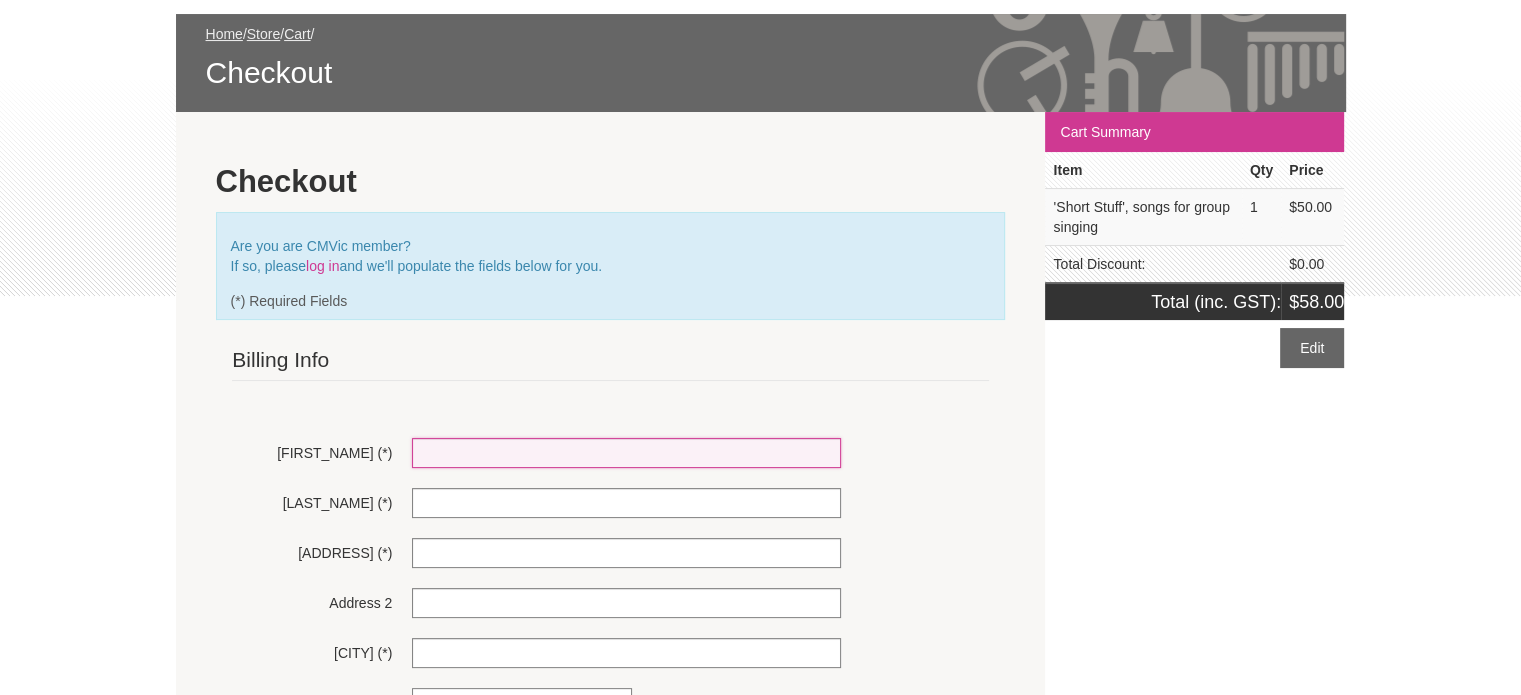click on "[FIRST_NAME] (*)" at bounding box center [626, 453] 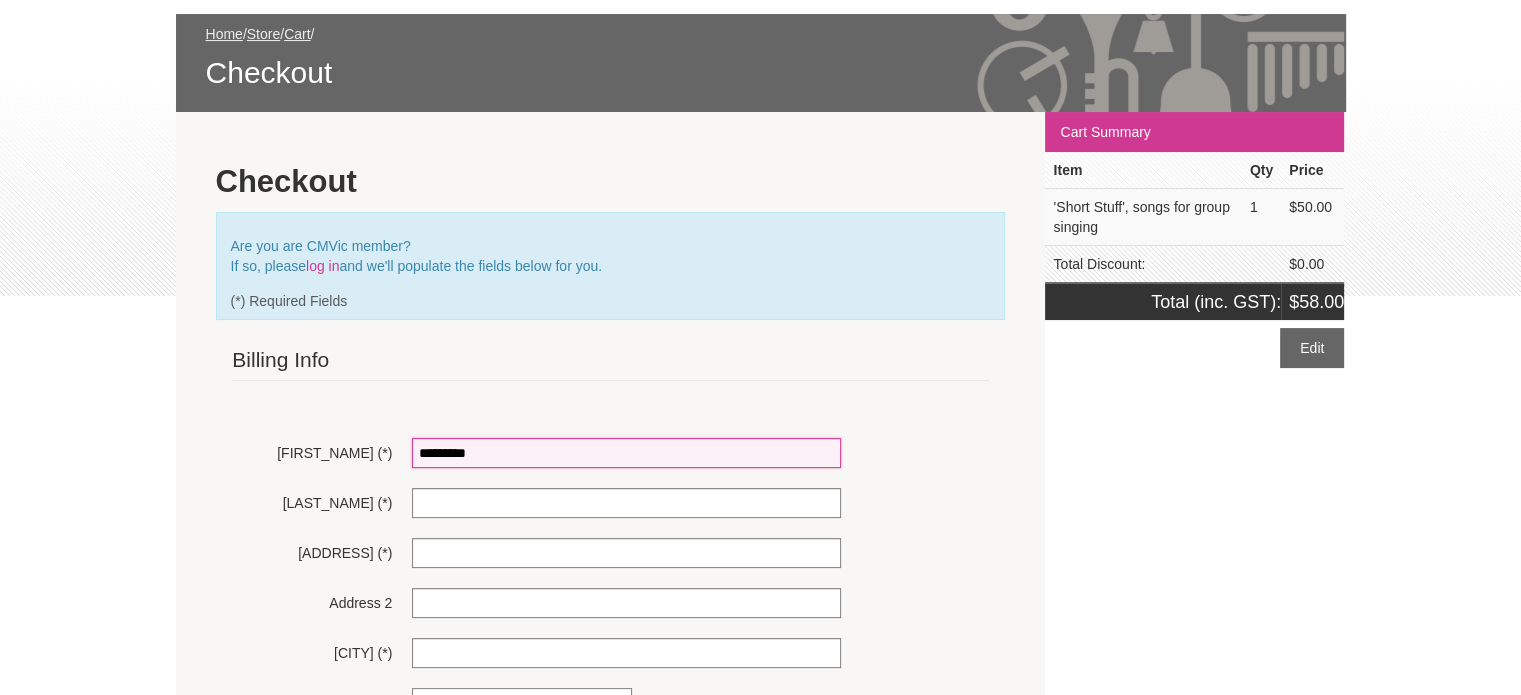 type on "*********" 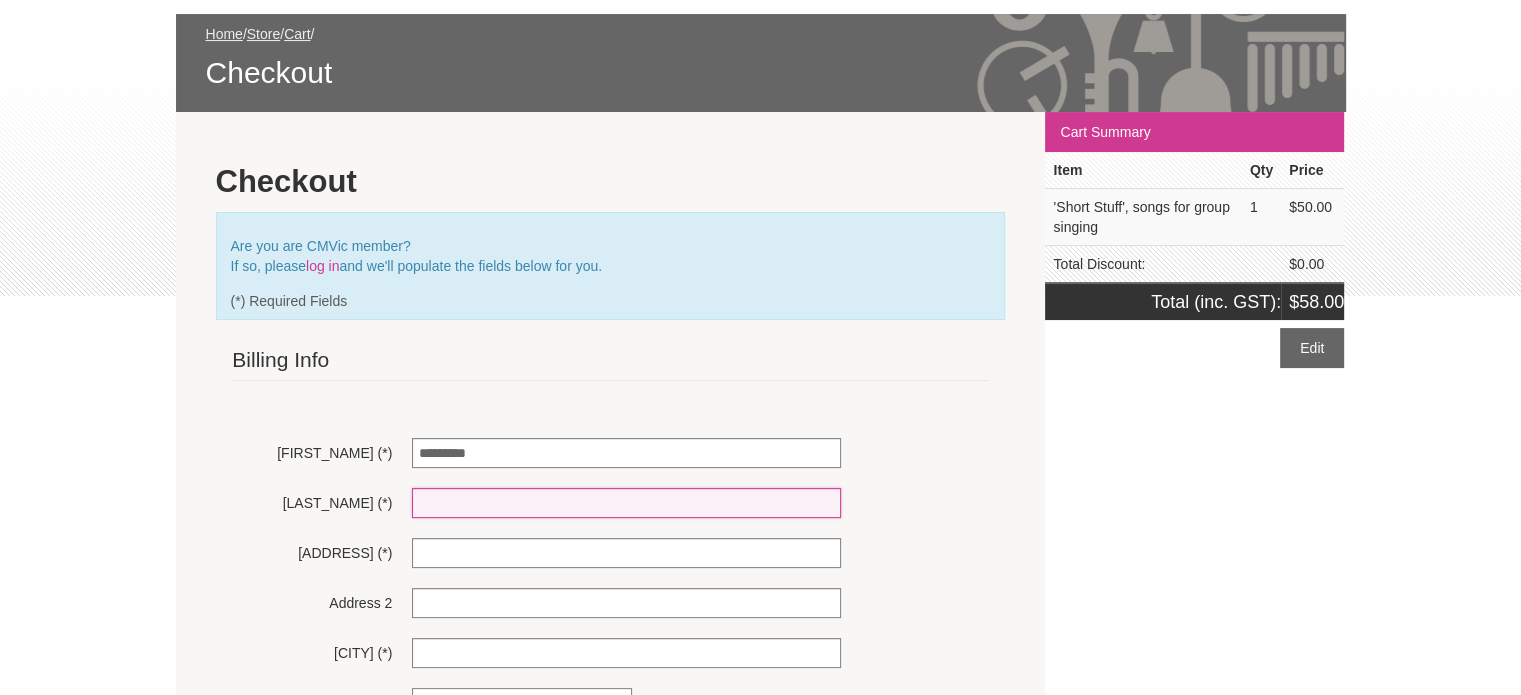 click on "Last Name (*)" at bounding box center (626, 503) 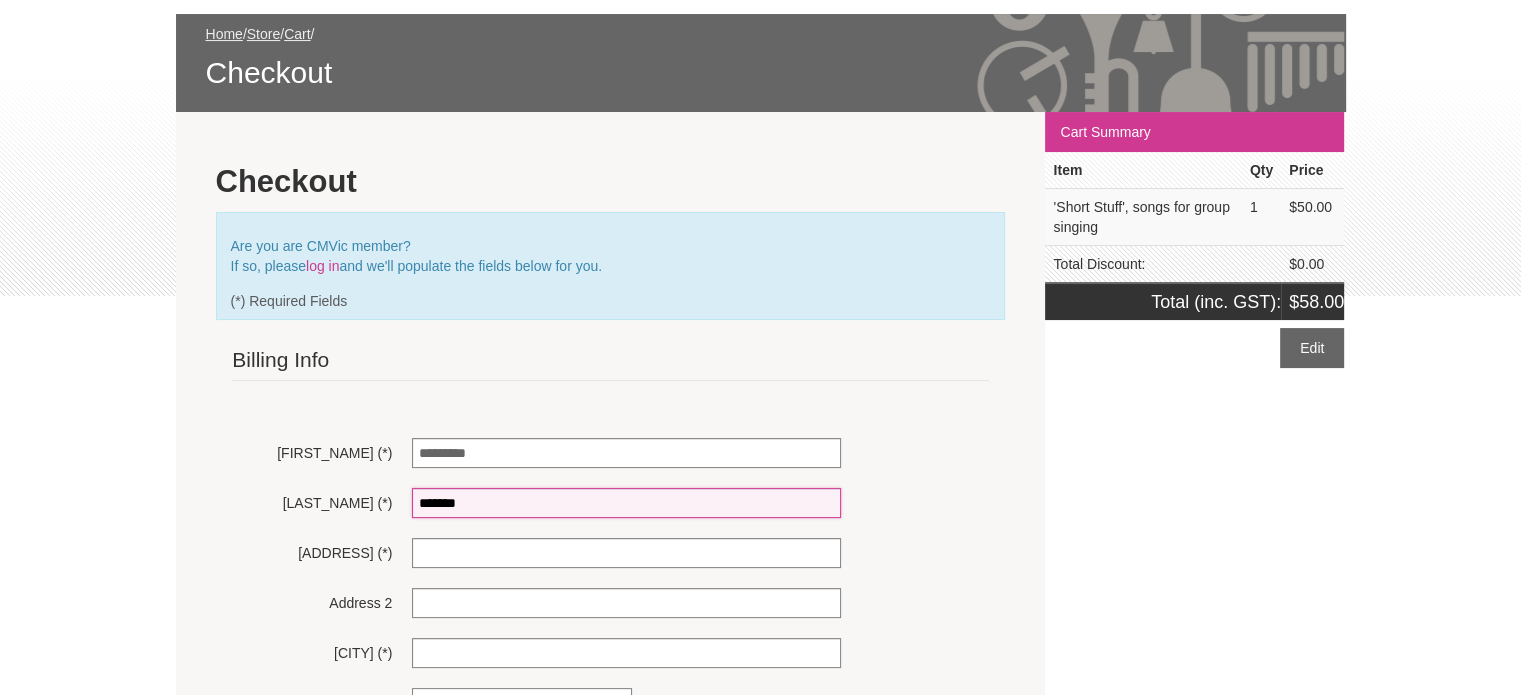 type on "*******" 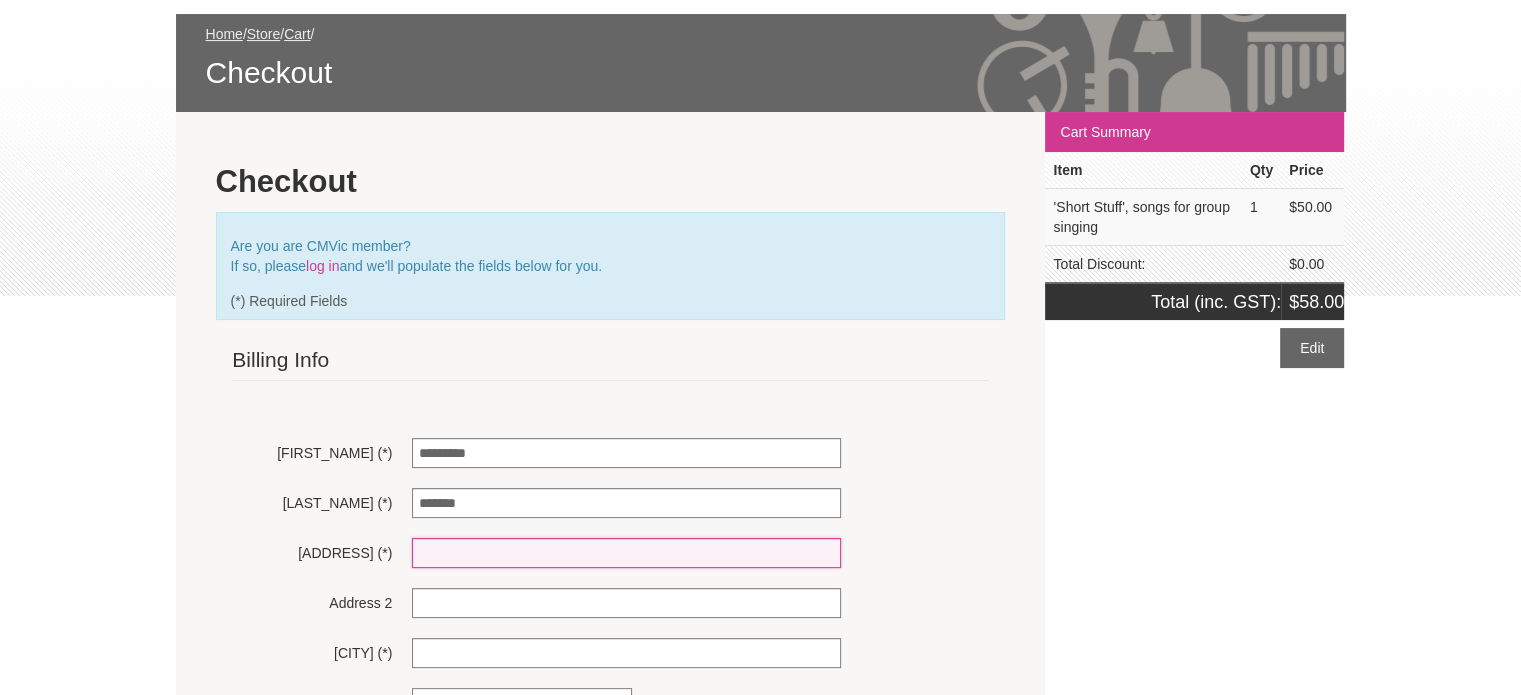 click on "Address (*)" at bounding box center [626, 553] 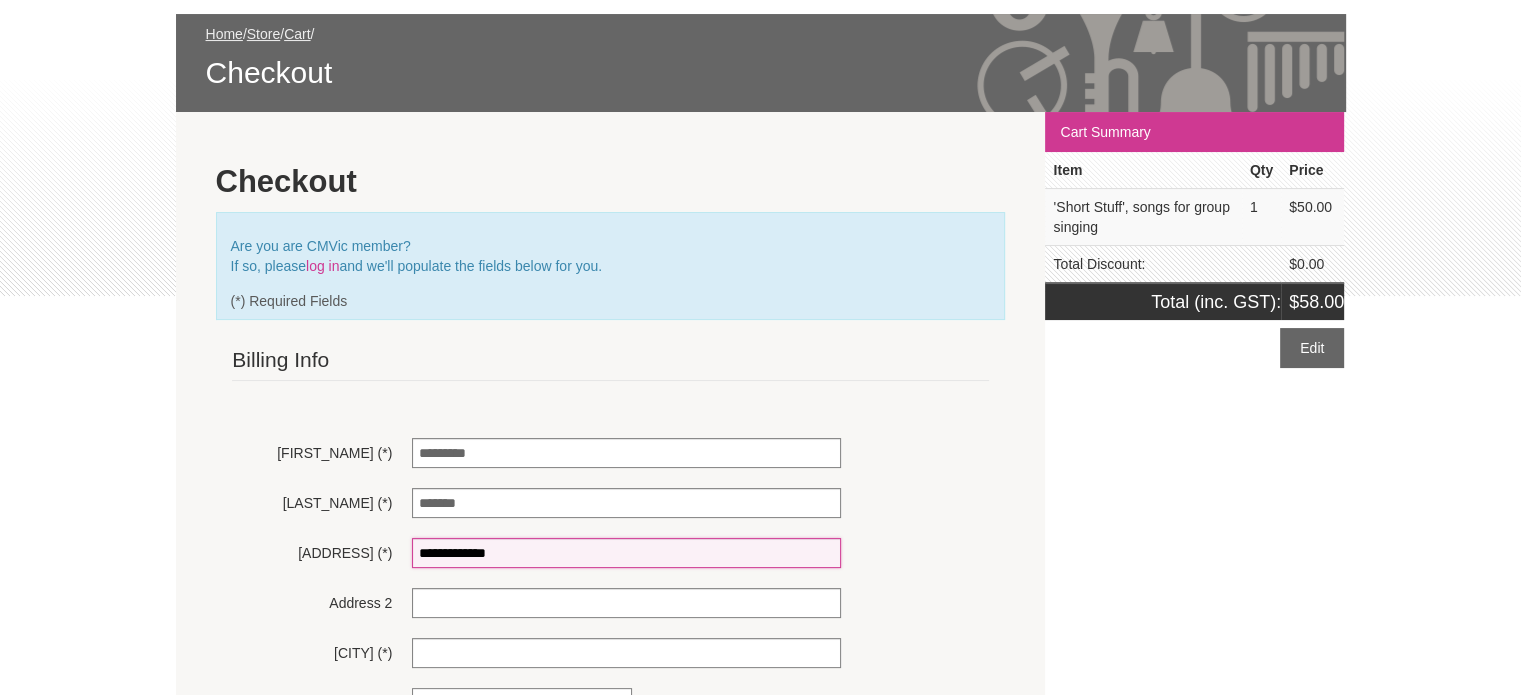 type on "**********" 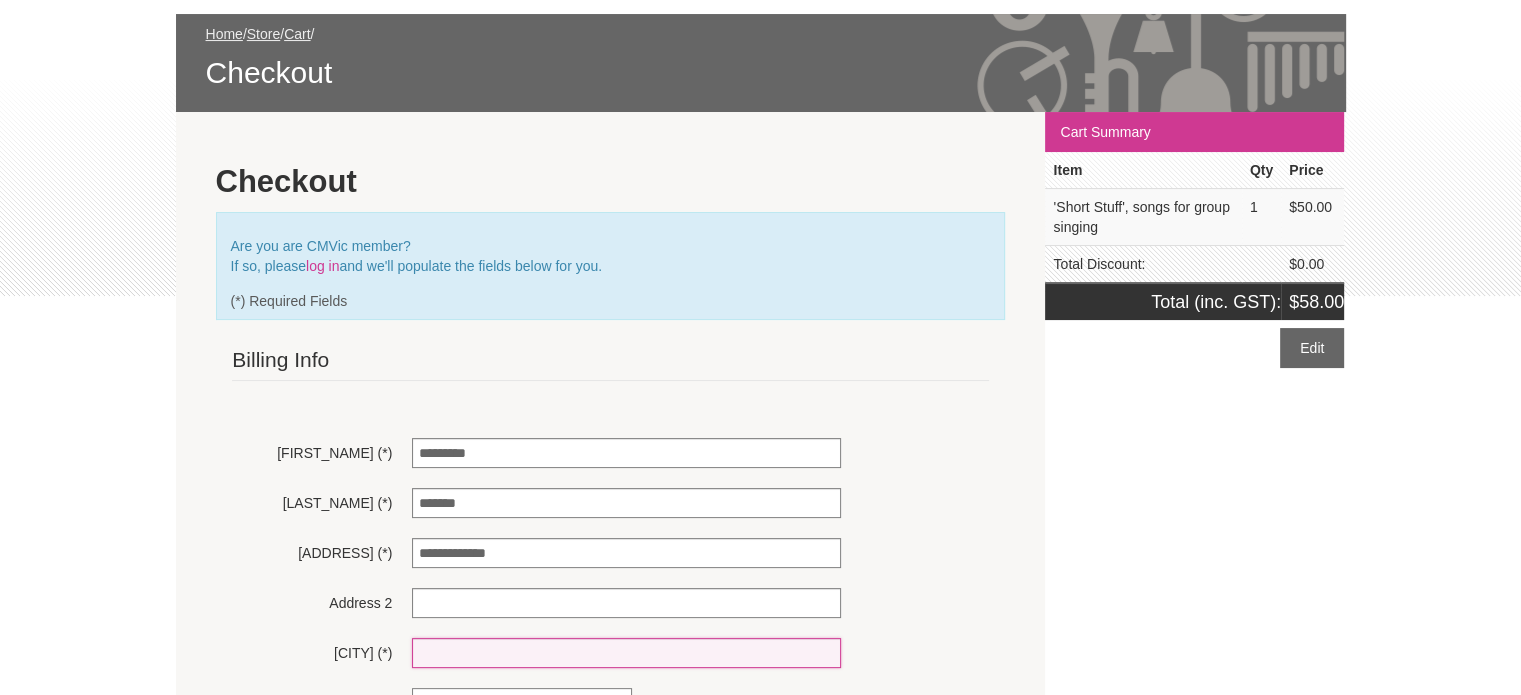 click on "City (*)" at bounding box center [626, 653] 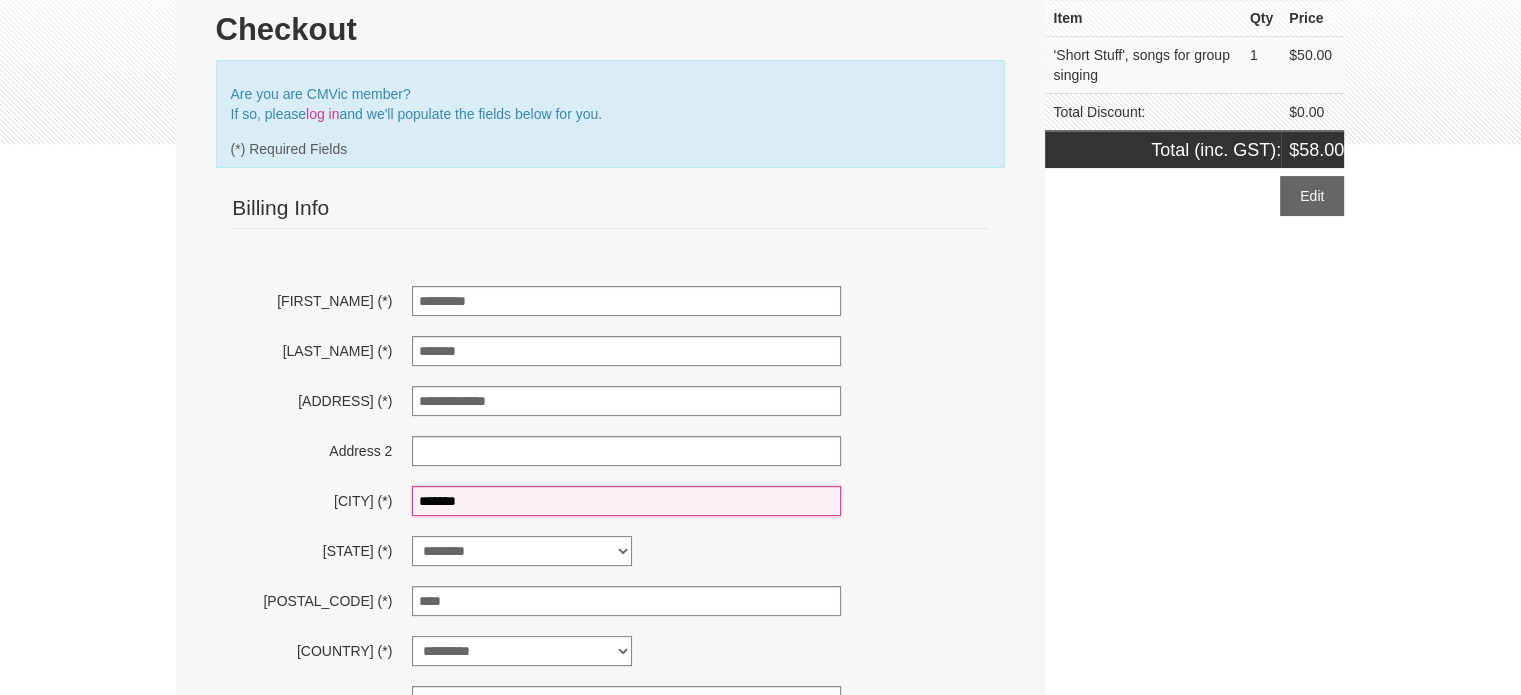 scroll, scrollTop: 500, scrollLeft: 0, axis: vertical 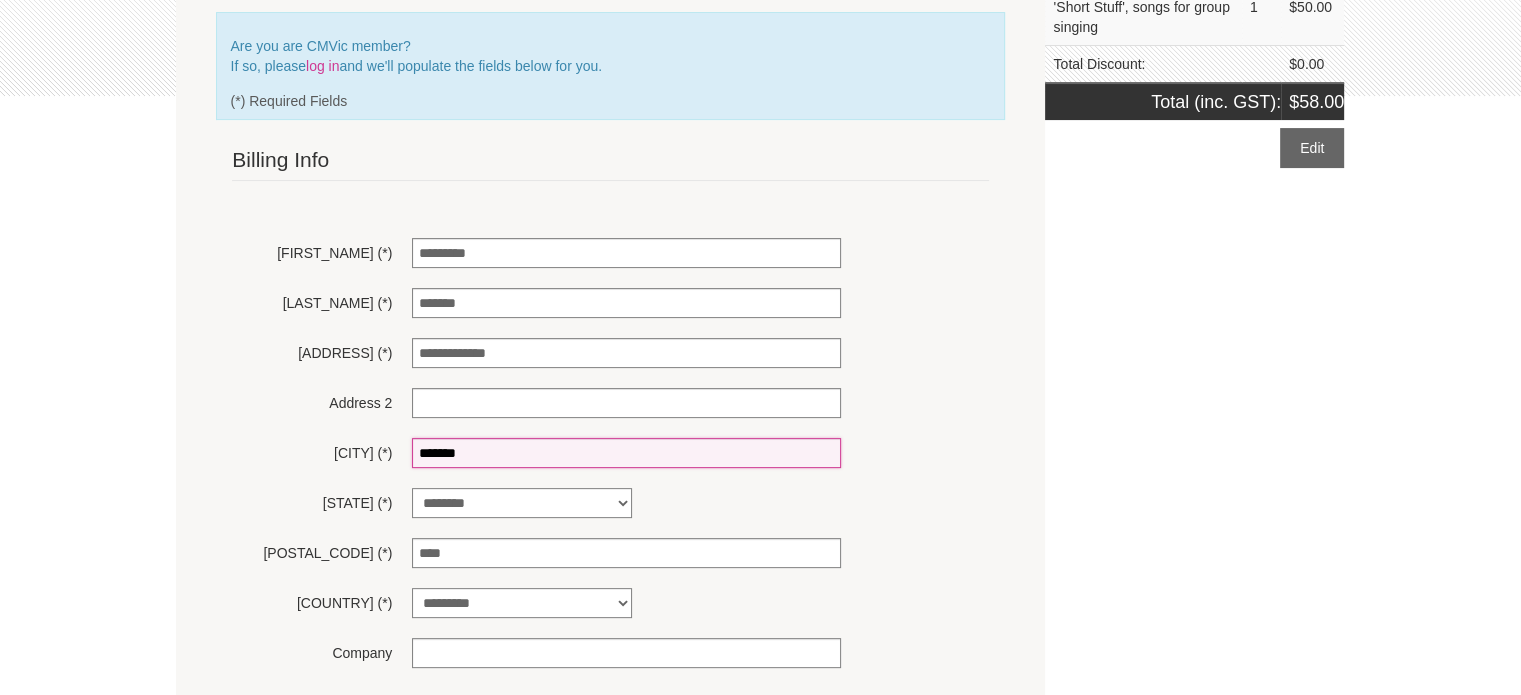 type on "*******" 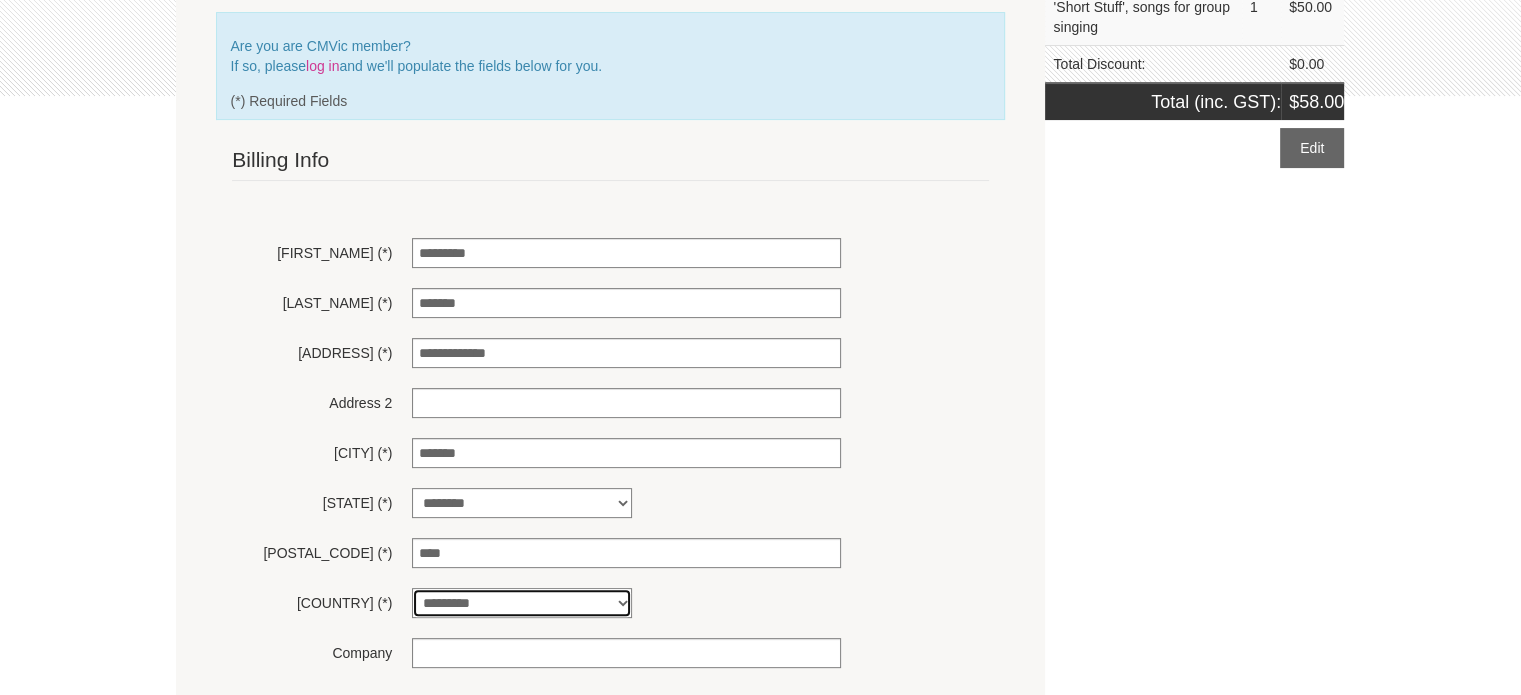 click on "**********" at bounding box center [522, 603] 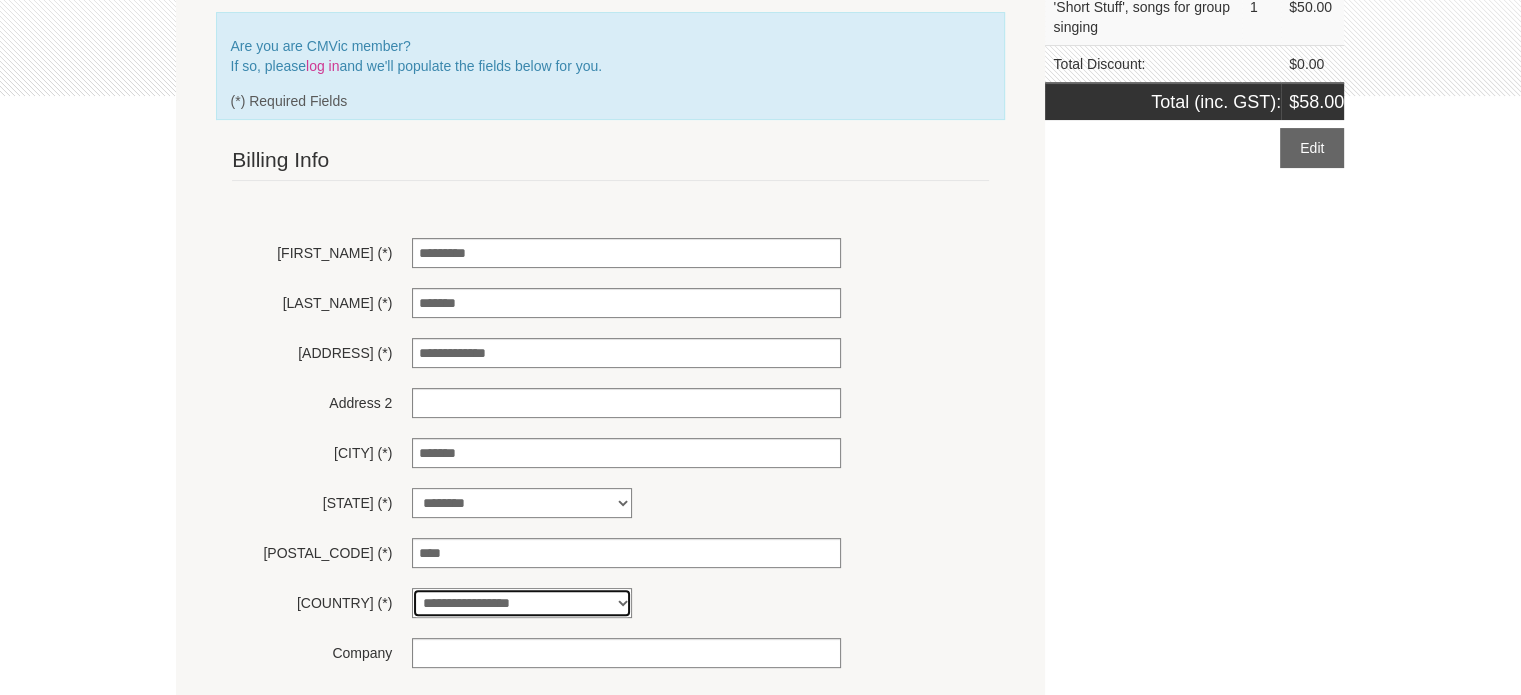 click on "**********" at bounding box center [522, 603] 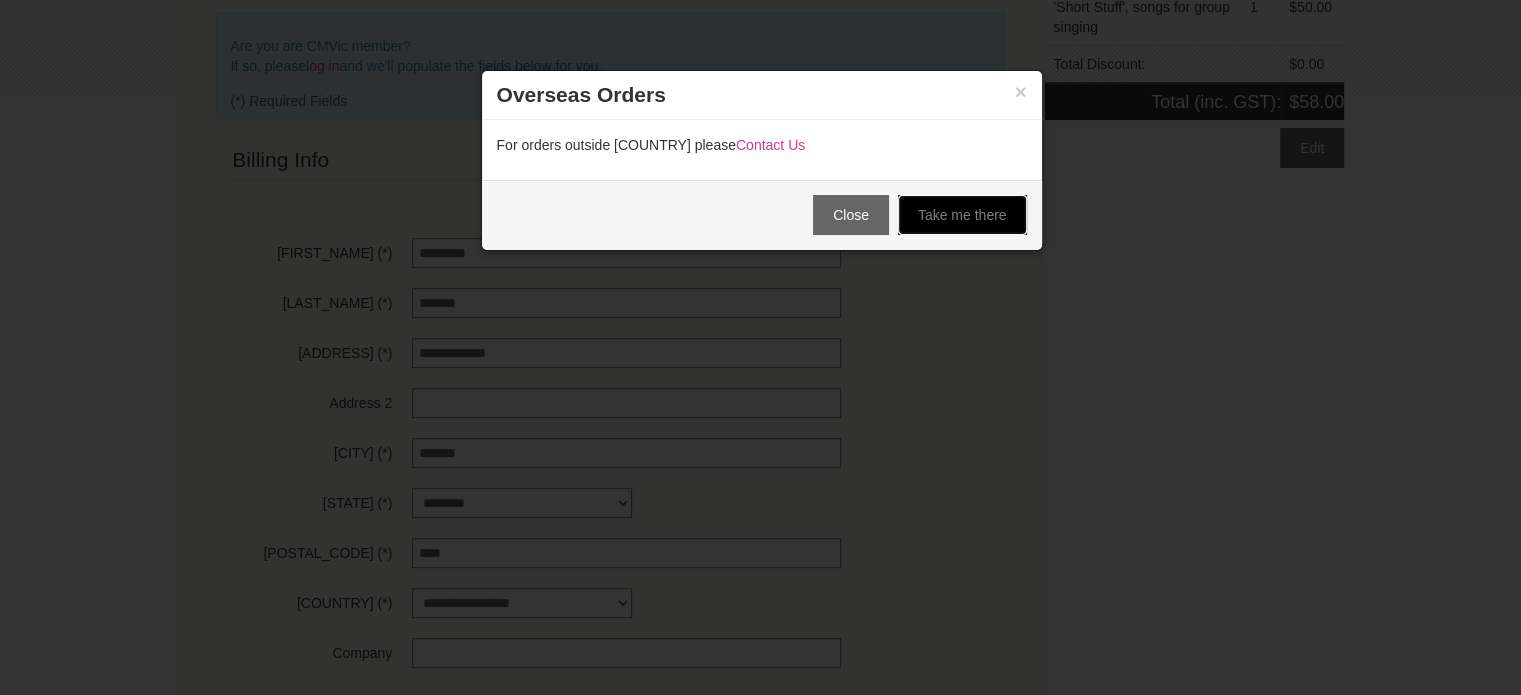 click on "Take me there" at bounding box center [962, 215] 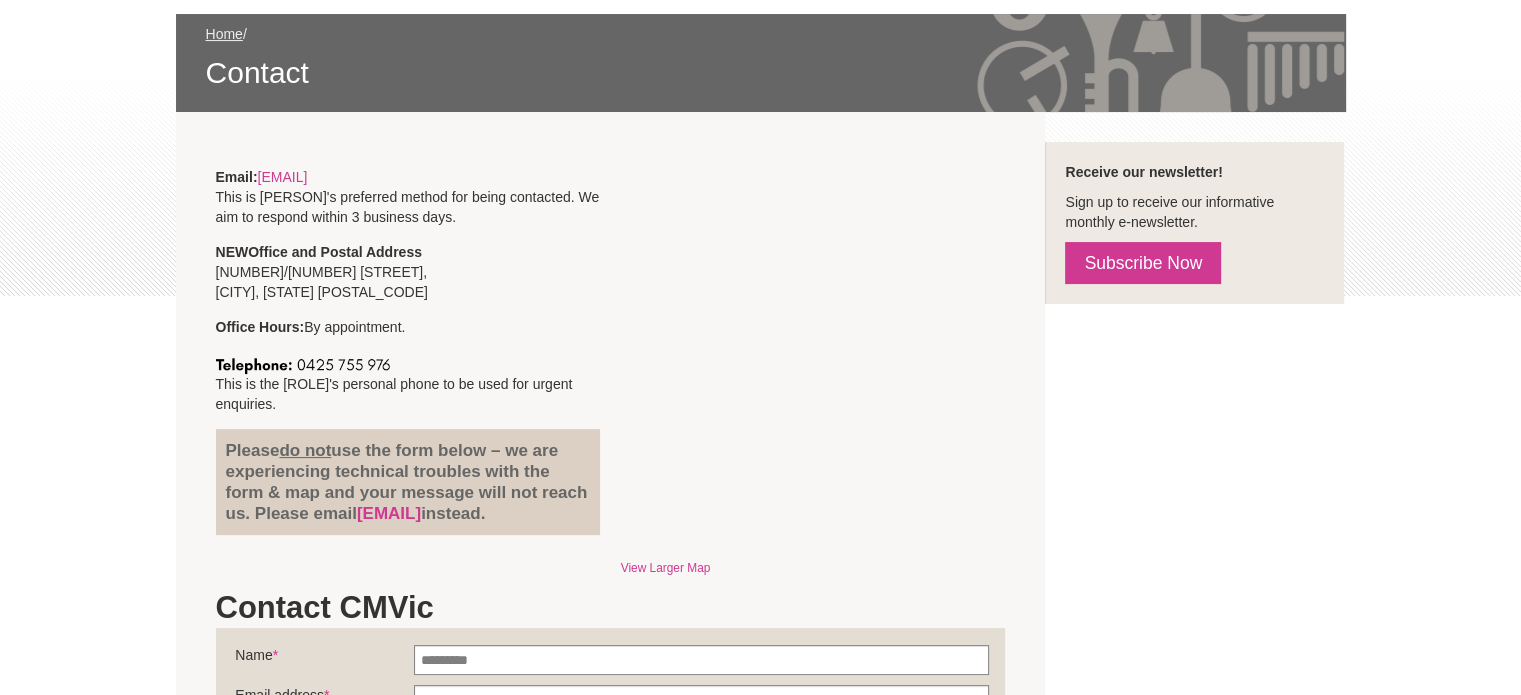 scroll, scrollTop: 0, scrollLeft: 0, axis: both 